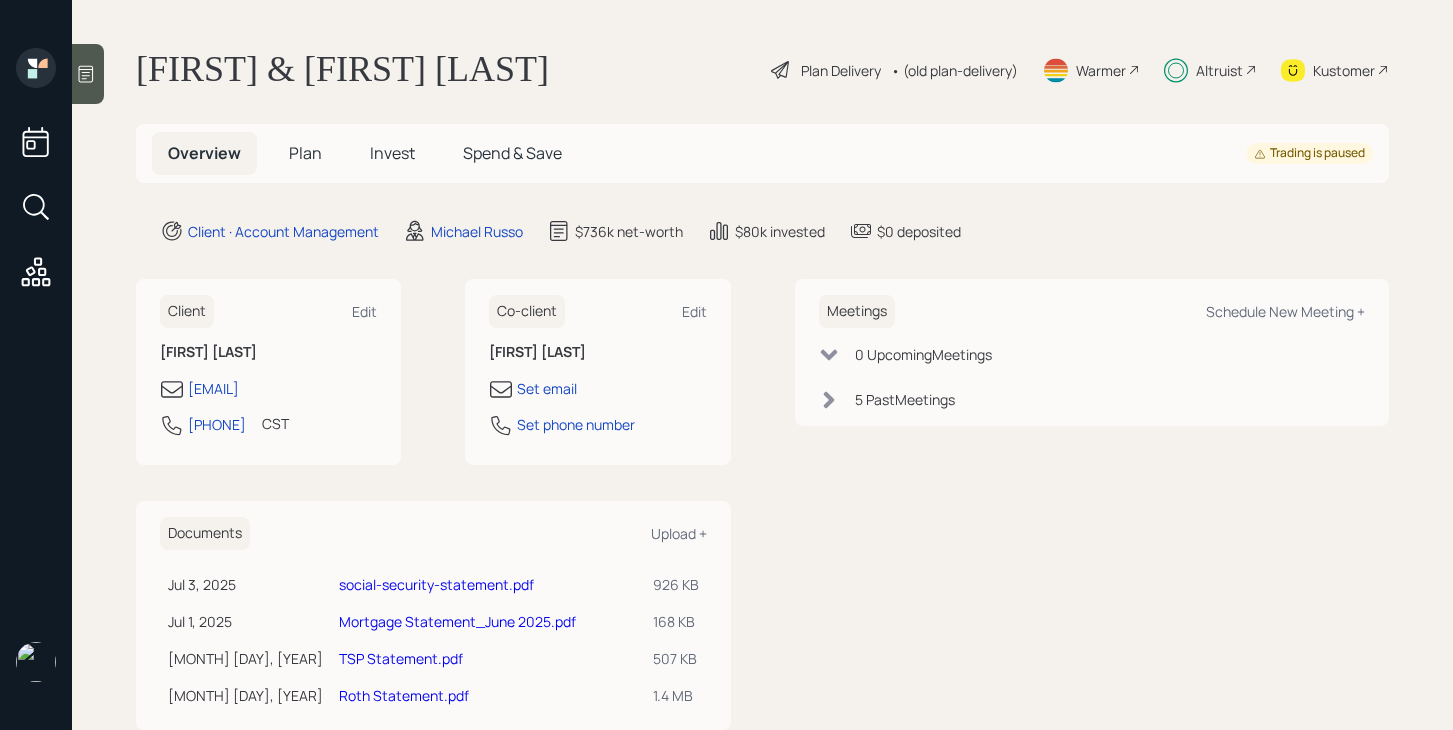 scroll, scrollTop: 0, scrollLeft: 0, axis: both 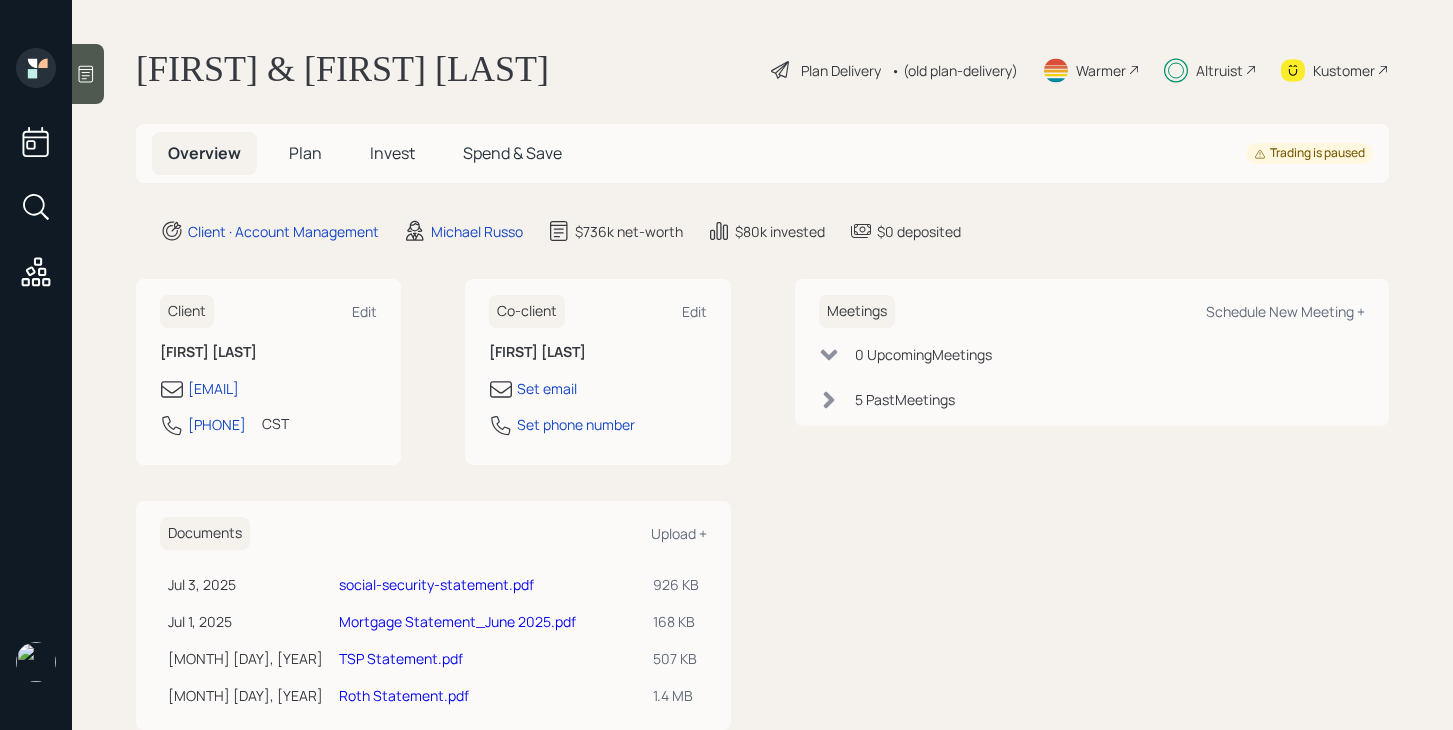 click on "Plan" at bounding box center [305, 153] 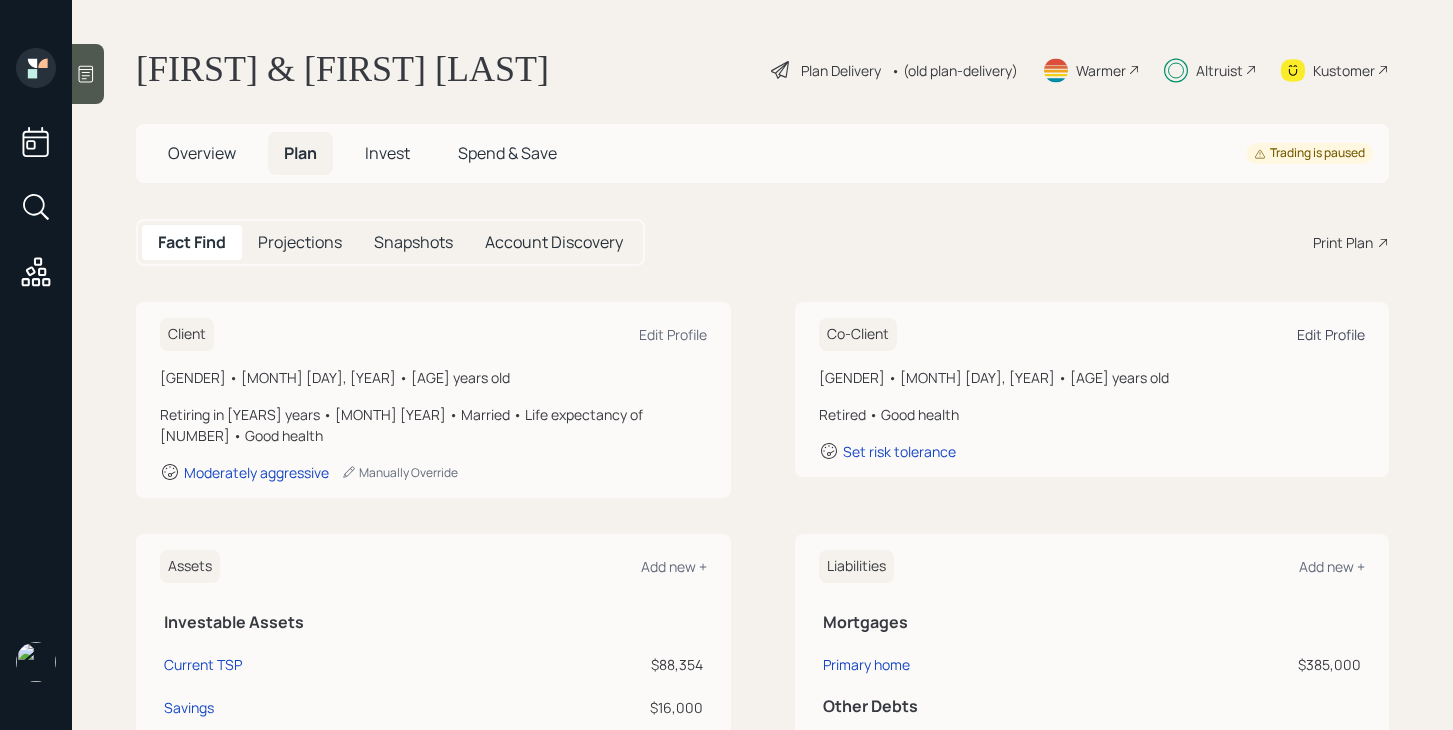 click on "Edit Profile" at bounding box center [673, 334] 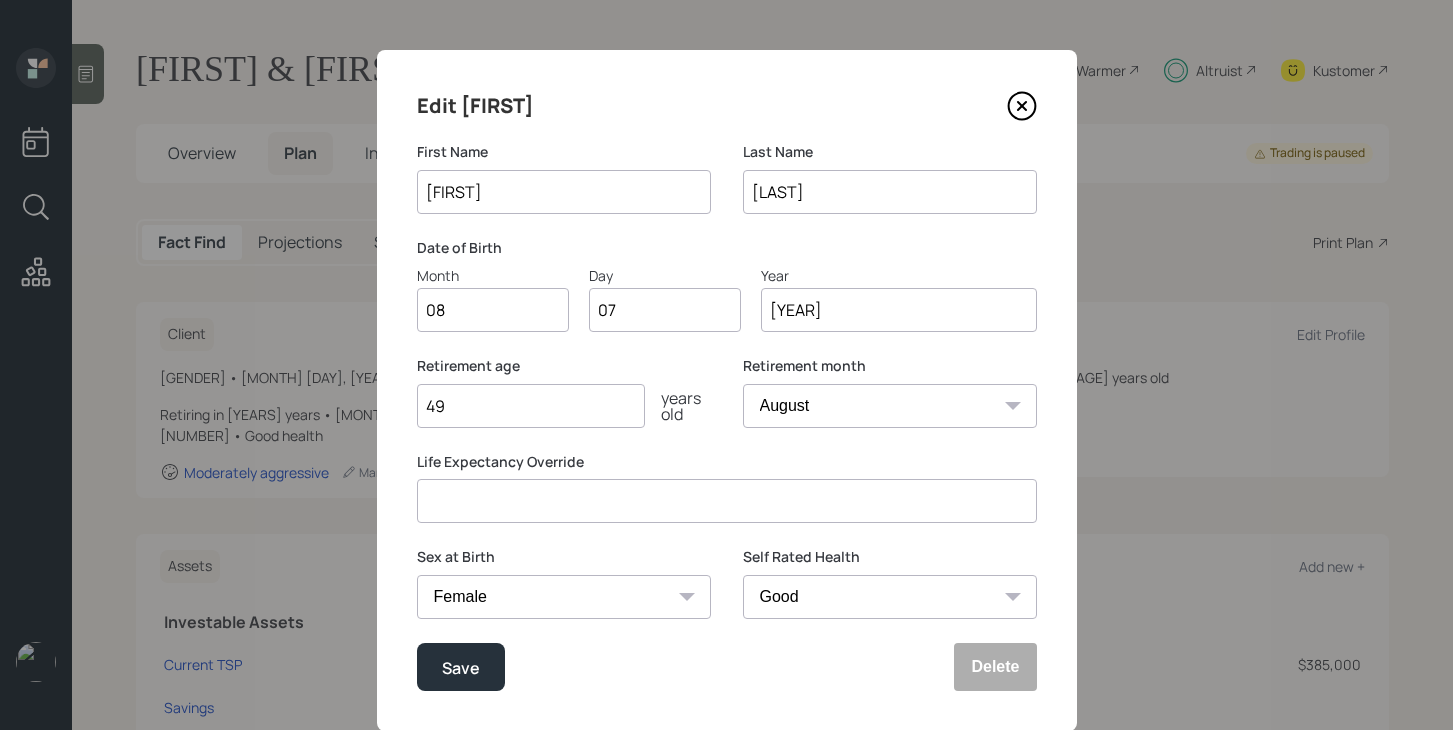 click on "49" at bounding box center (531, 406) 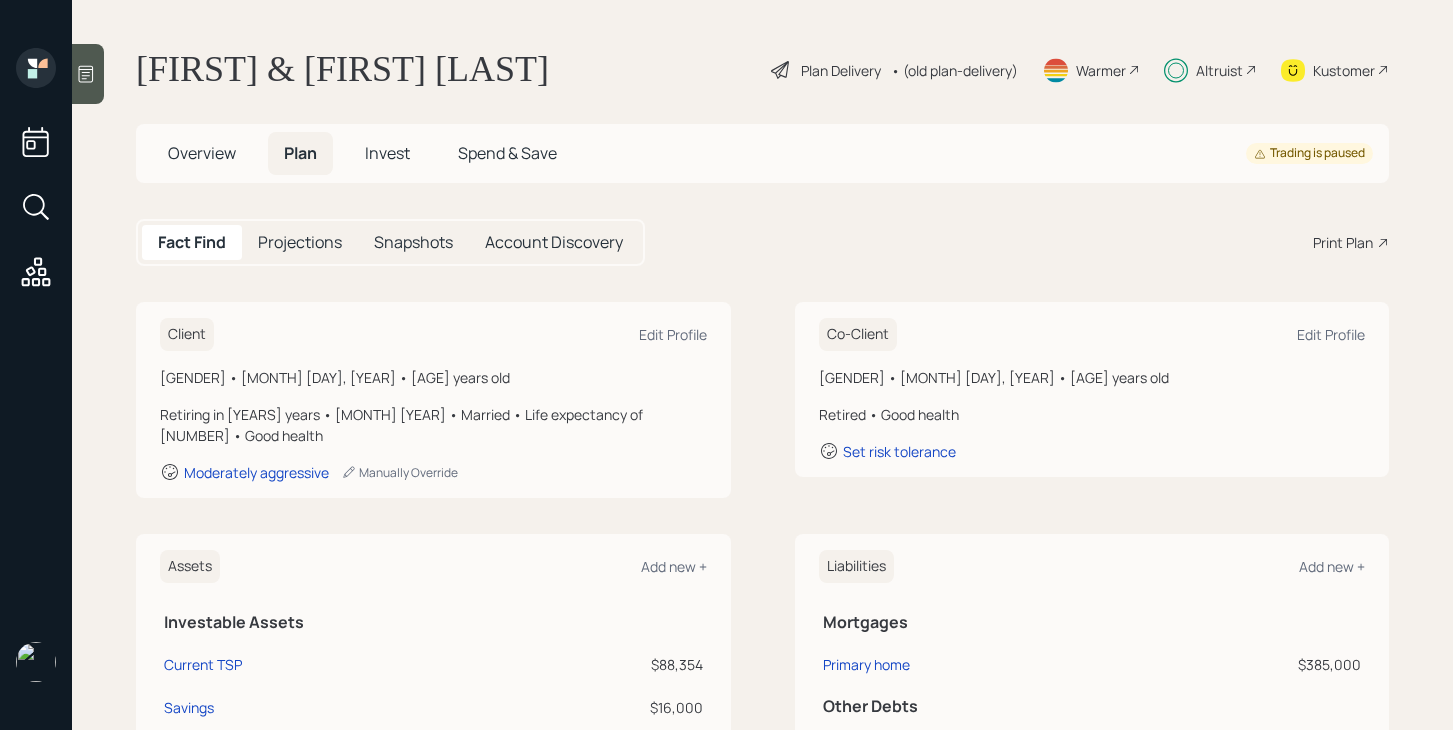 click on "• (old plan-delivery)" at bounding box center [954, 70] 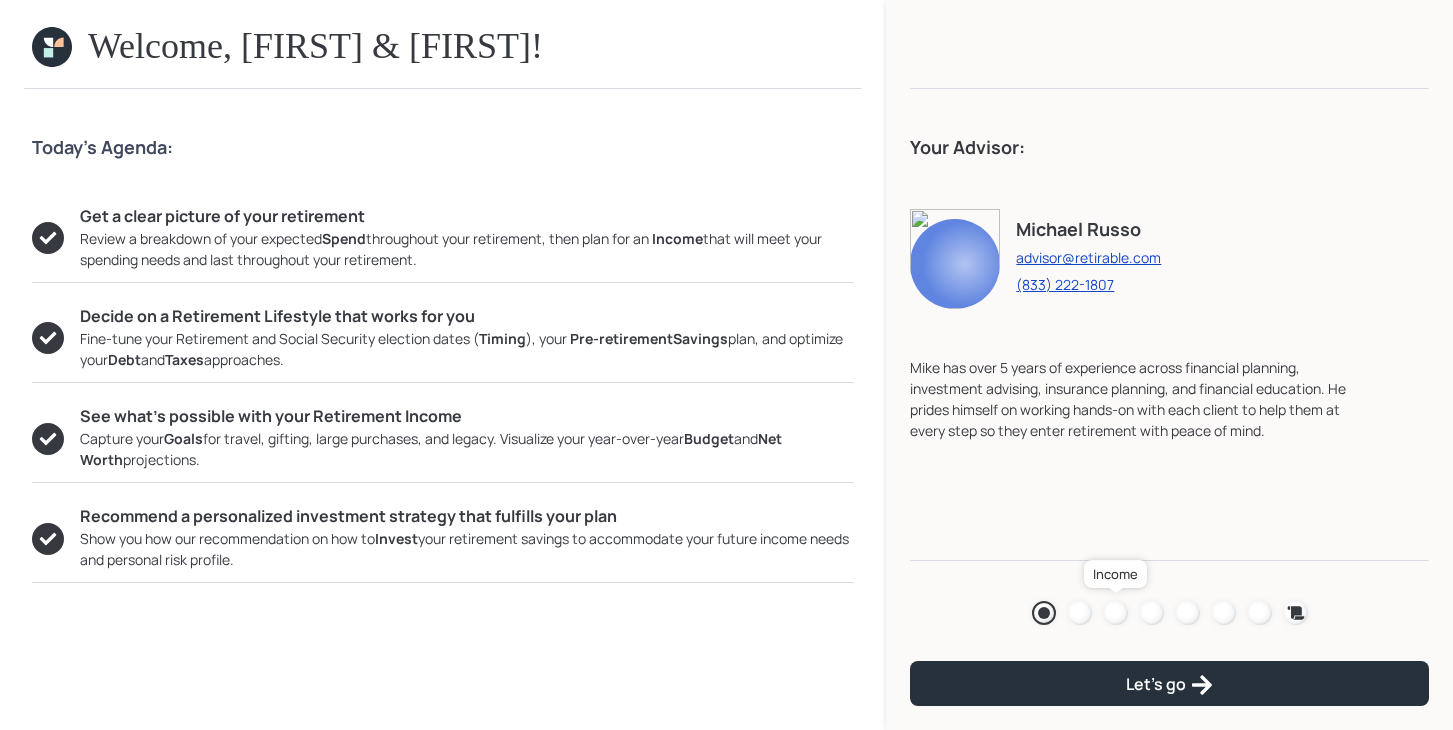 click at bounding box center (1116, 613) 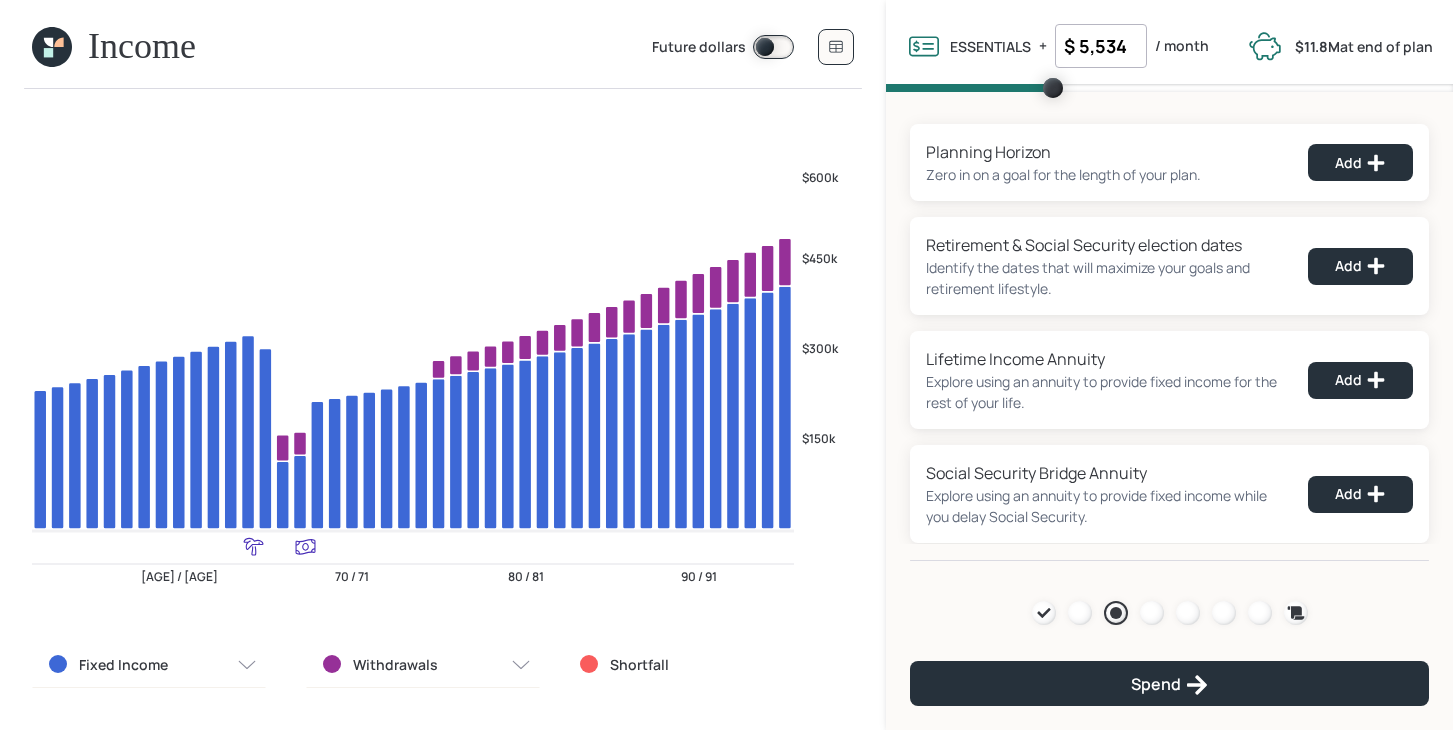 click at bounding box center [52, 47] 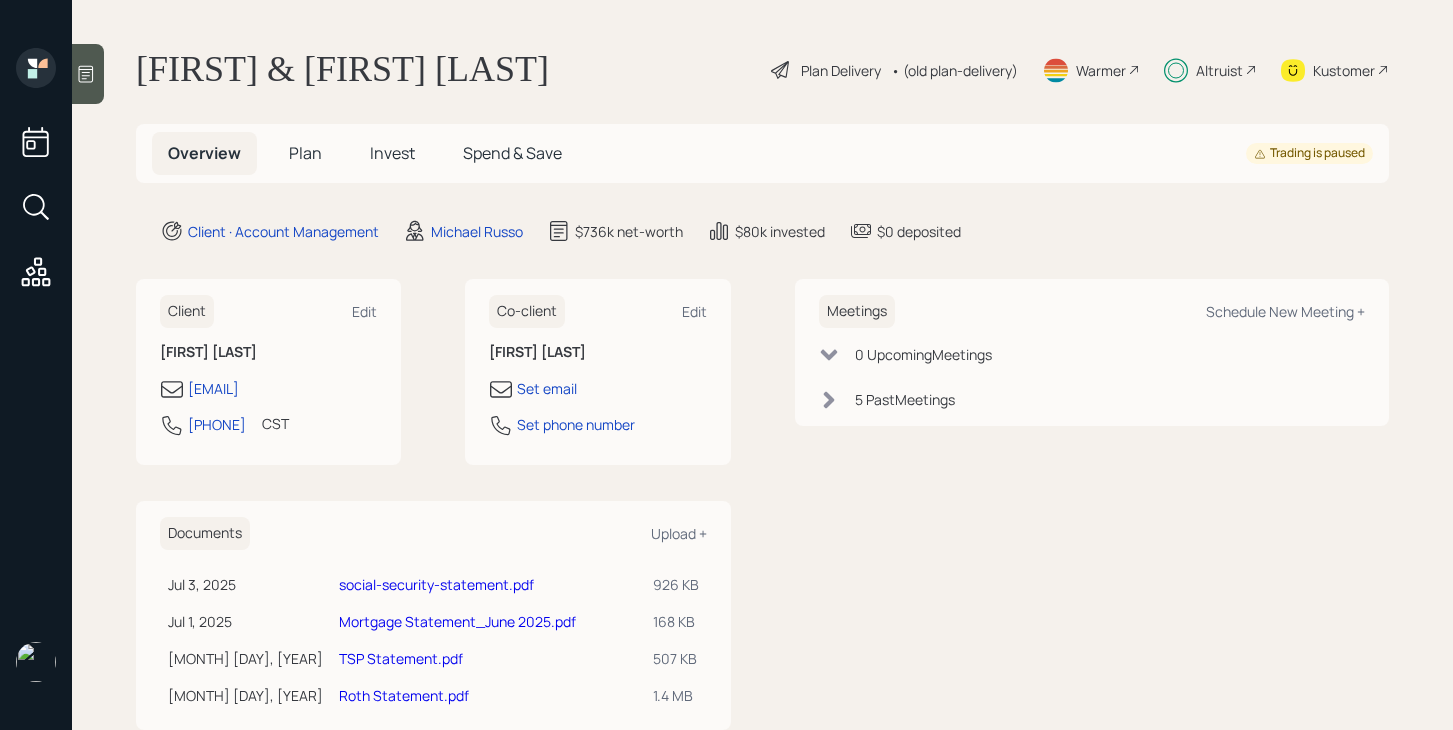 click on "Plan" at bounding box center (305, 153) 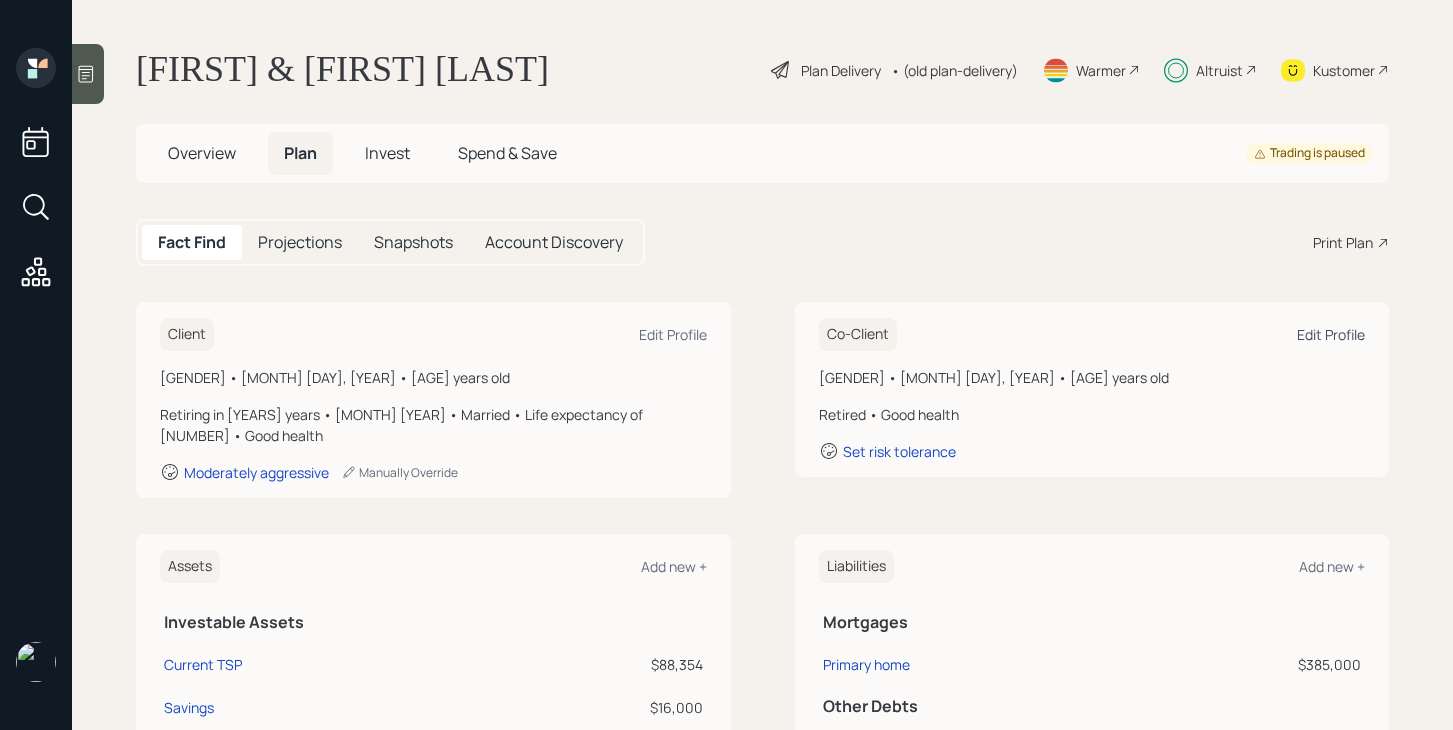 click on "Edit Profile" at bounding box center [673, 334] 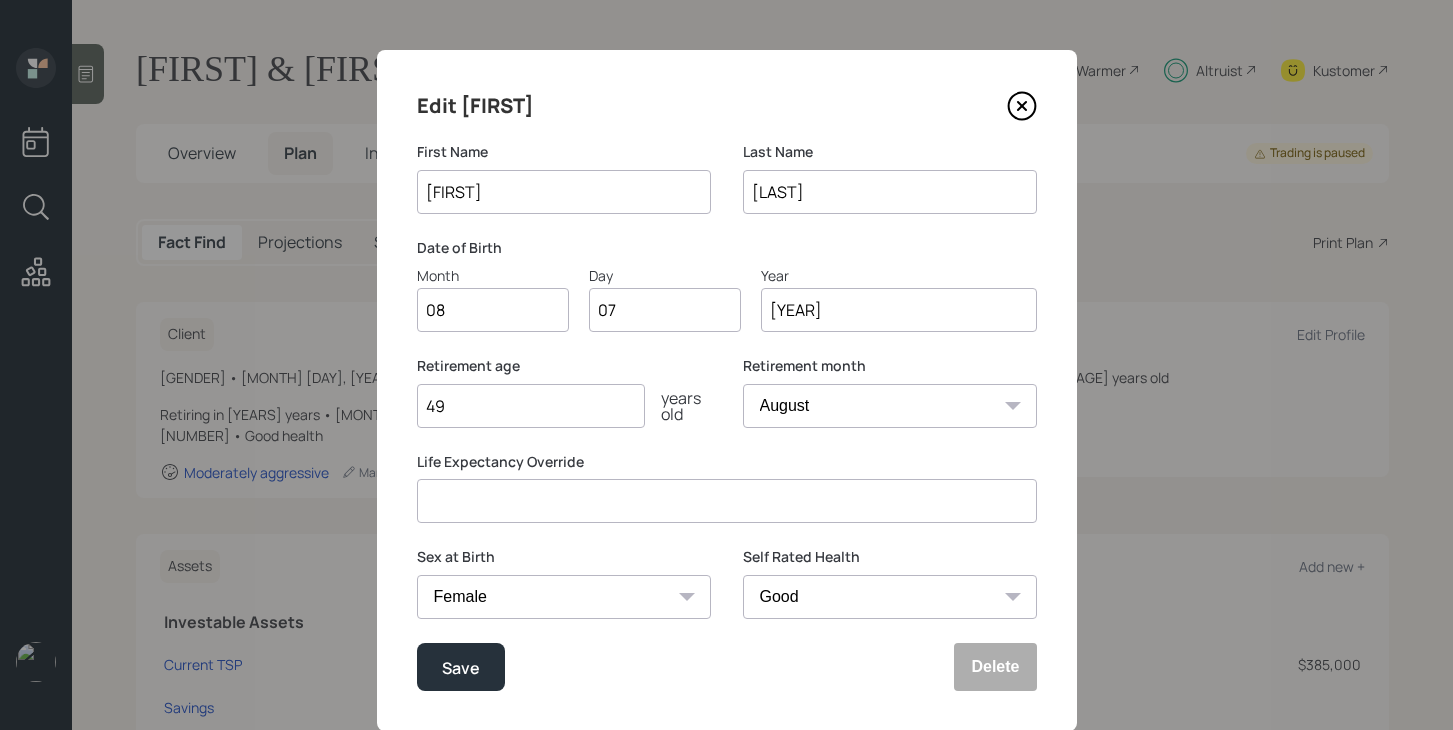 click on "49" at bounding box center [531, 406] 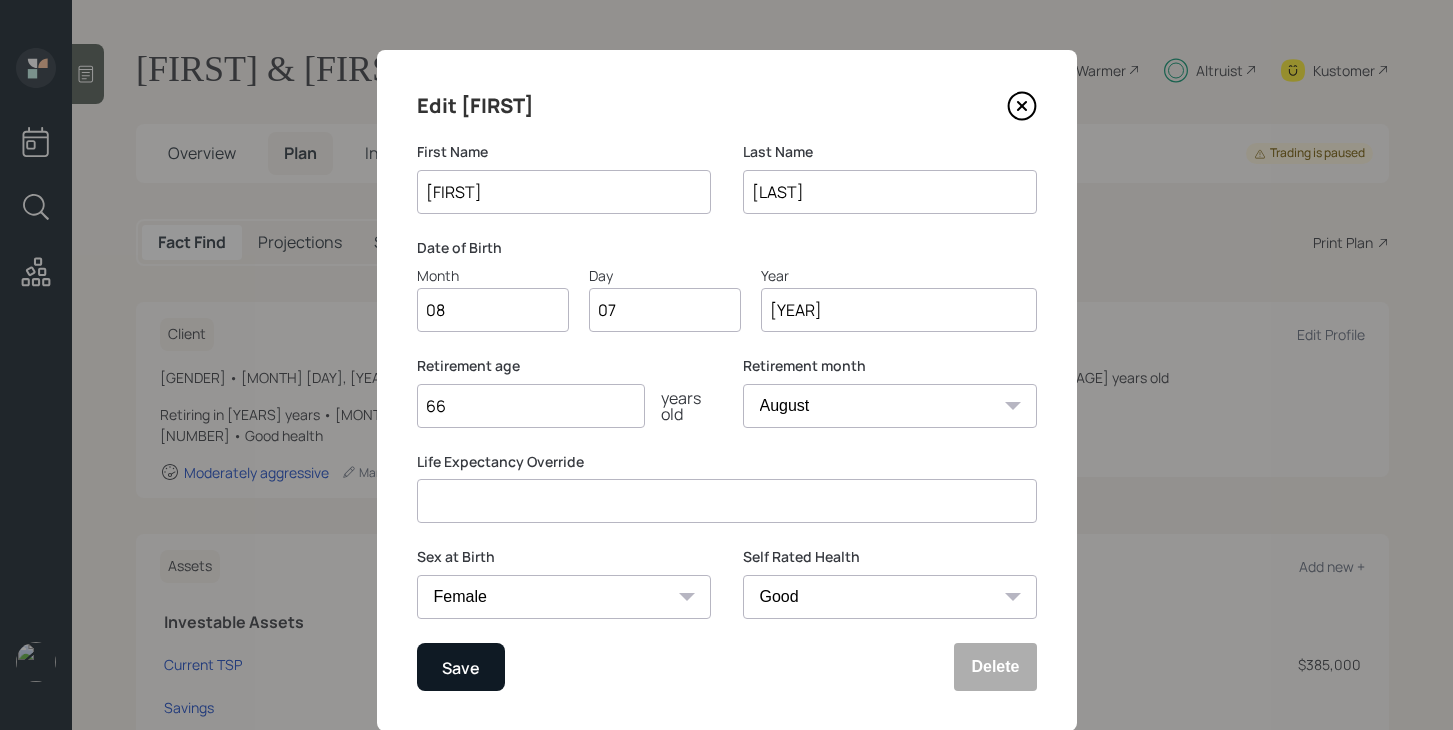 type on "66" 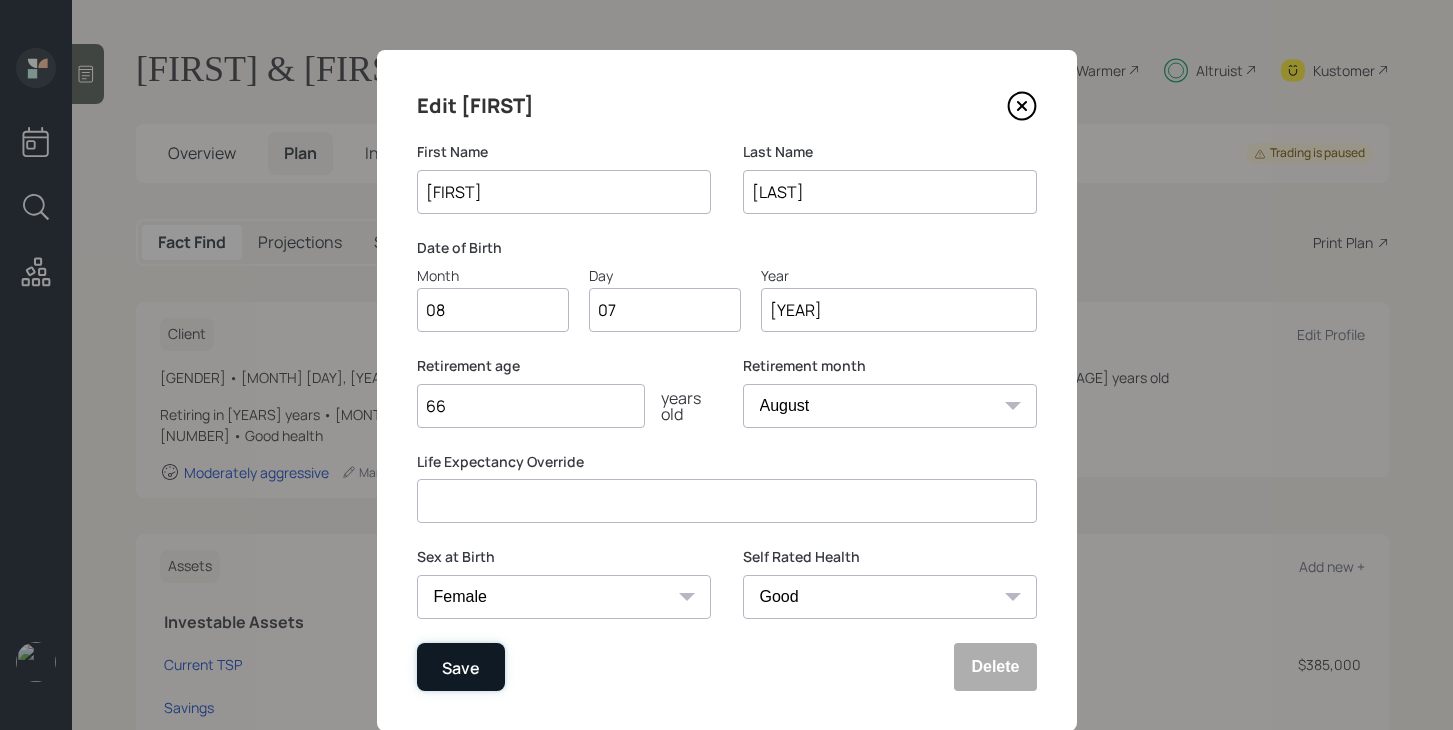 click on "Save" at bounding box center (461, 667) 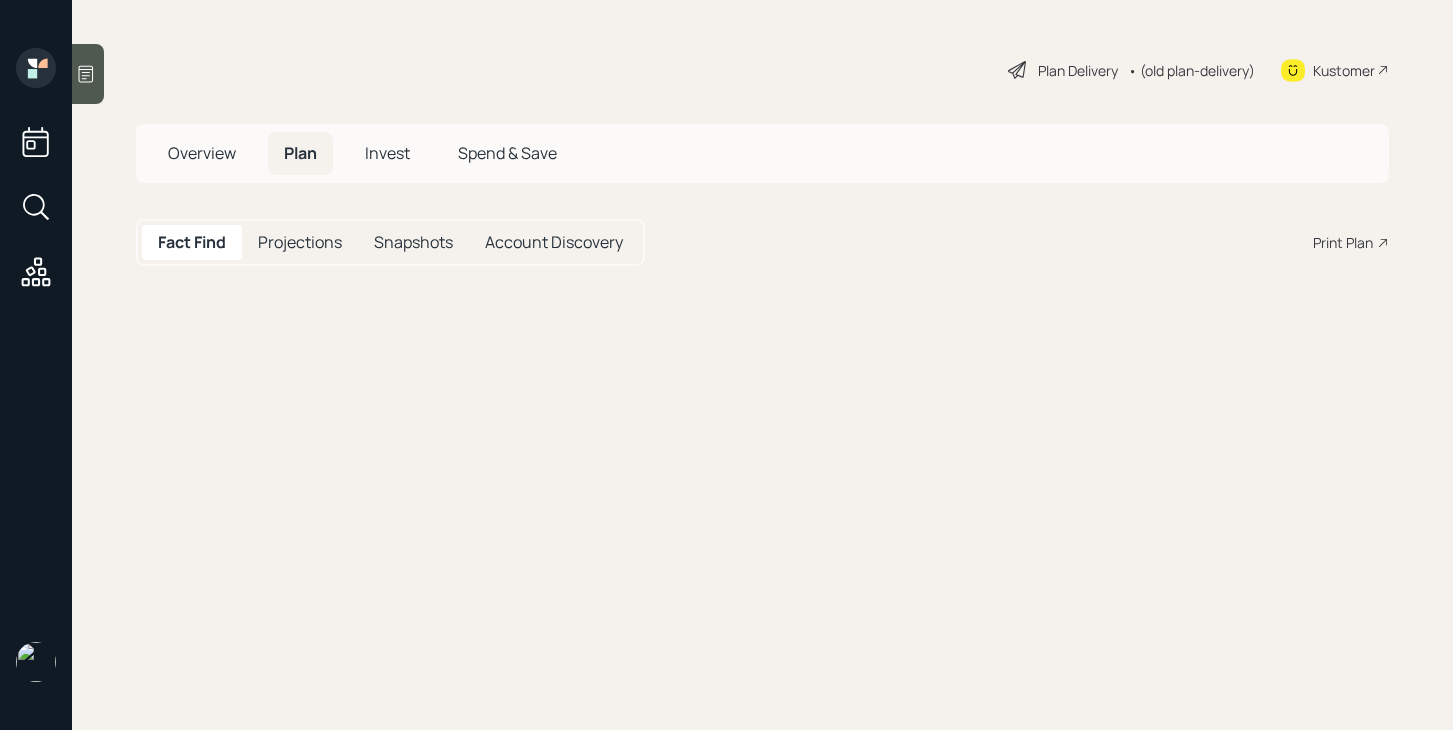 scroll, scrollTop: 0, scrollLeft: 0, axis: both 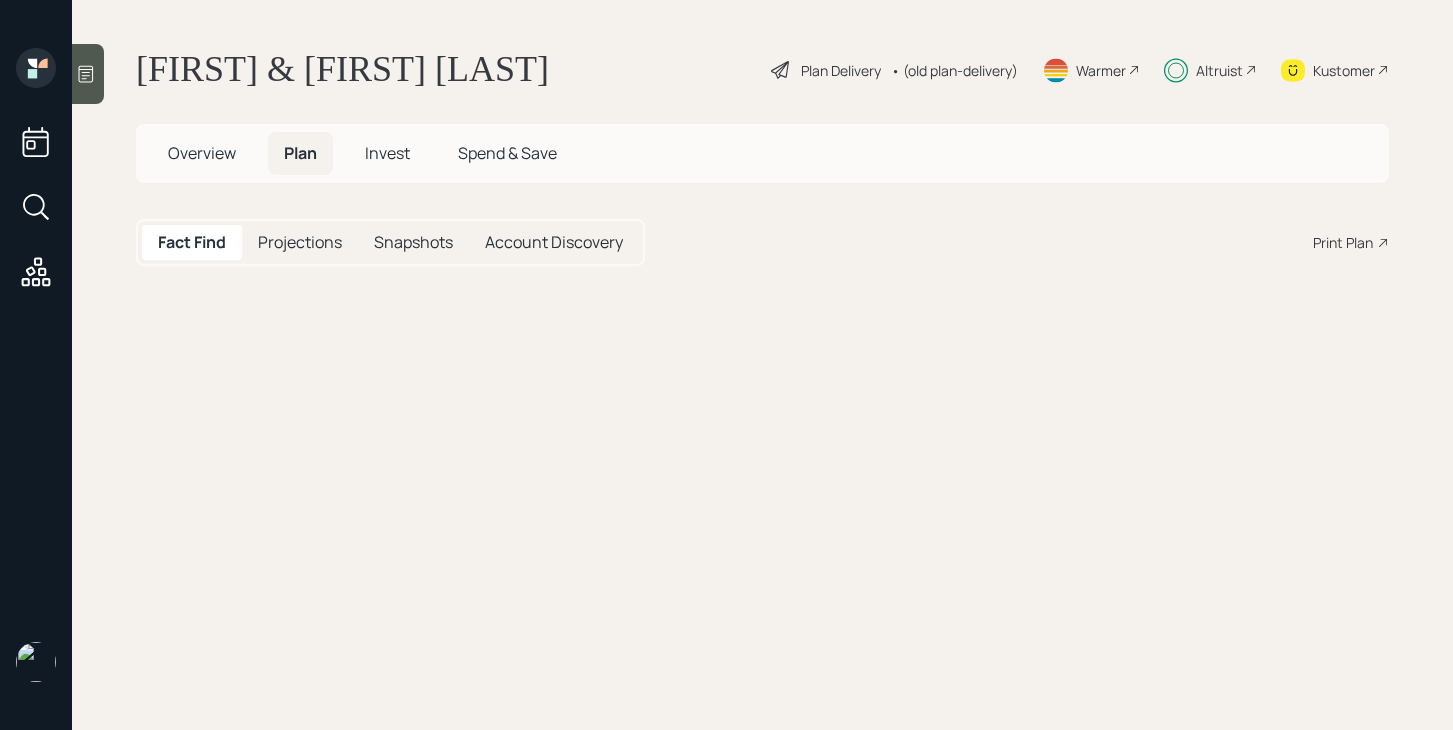 click on "Plan Delivery • (old plan-delivery)" at bounding box center (894, 70) 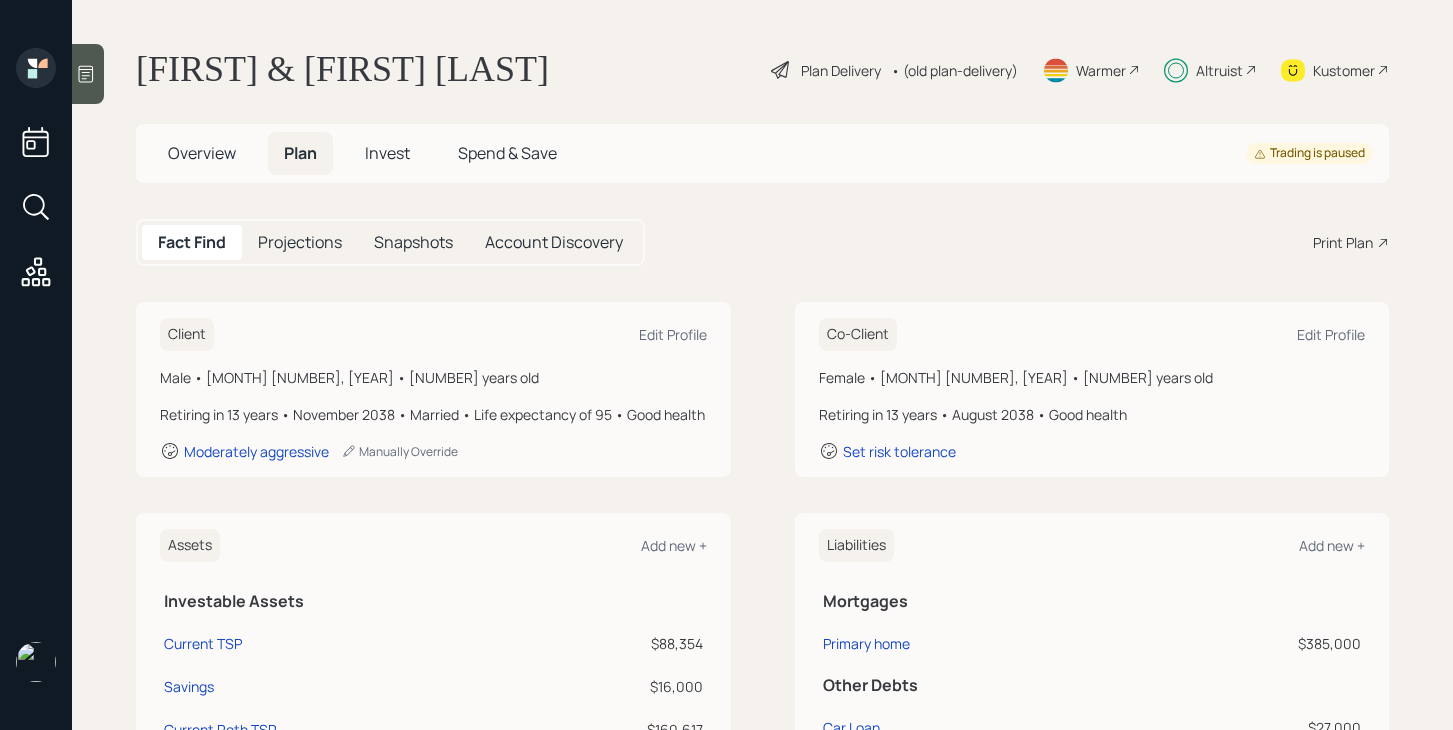 click on "• (old plan-delivery)" at bounding box center [954, 70] 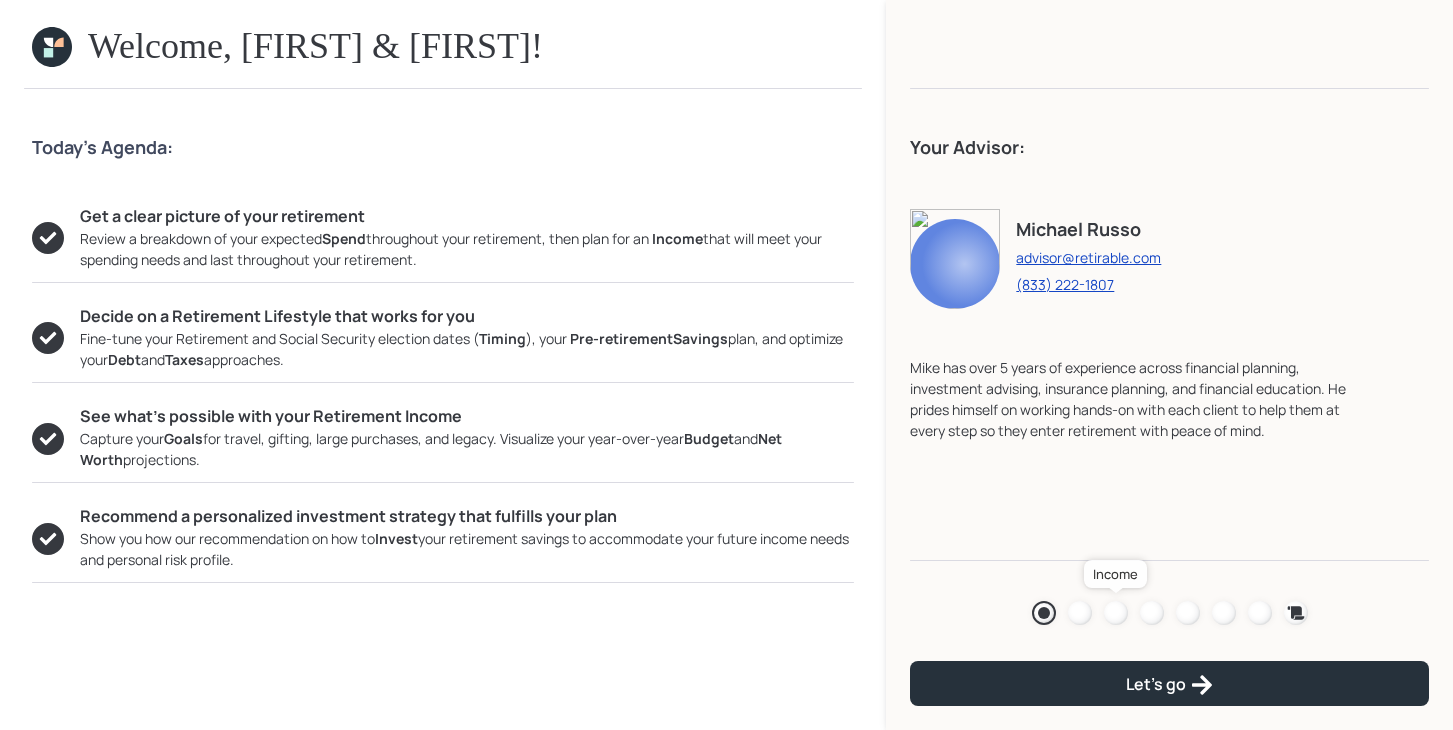 click at bounding box center (1116, 613) 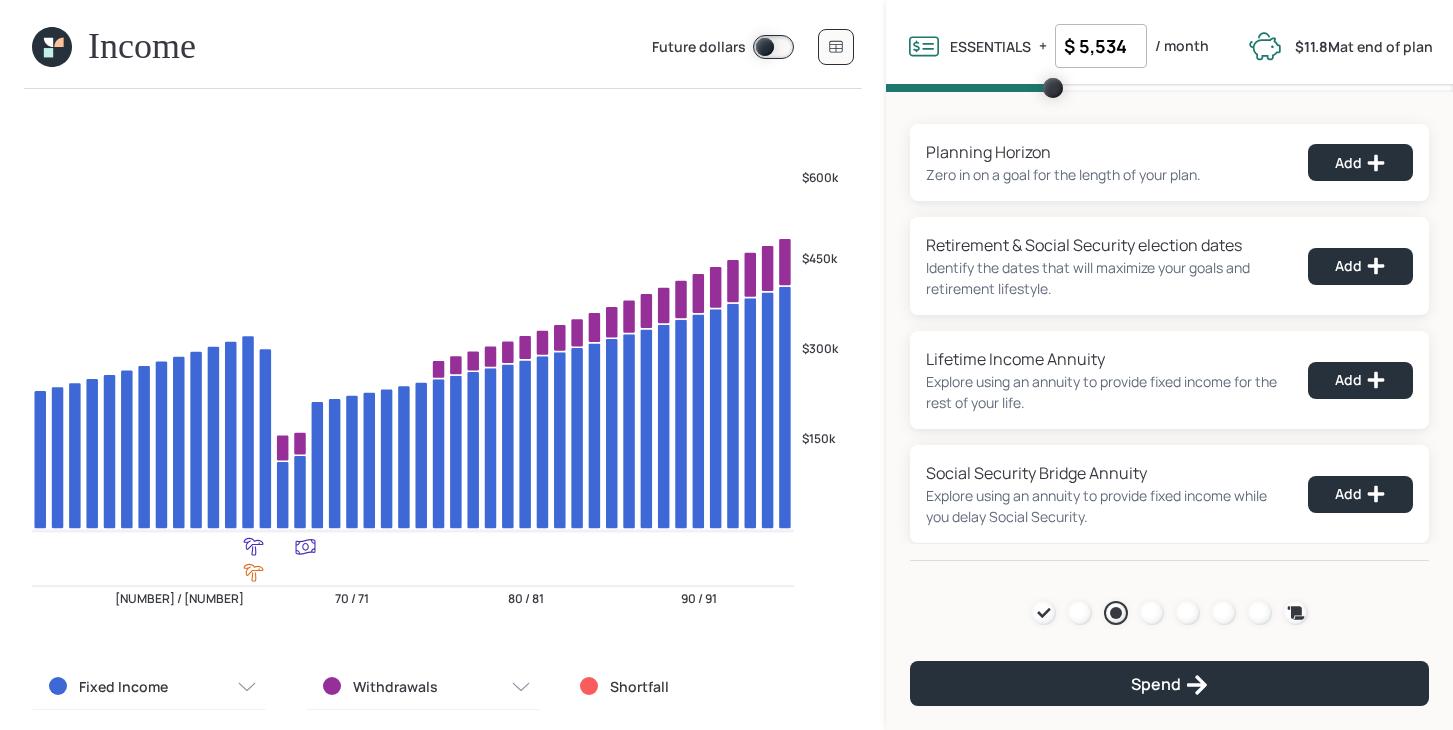 click at bounding box center (52, 47) 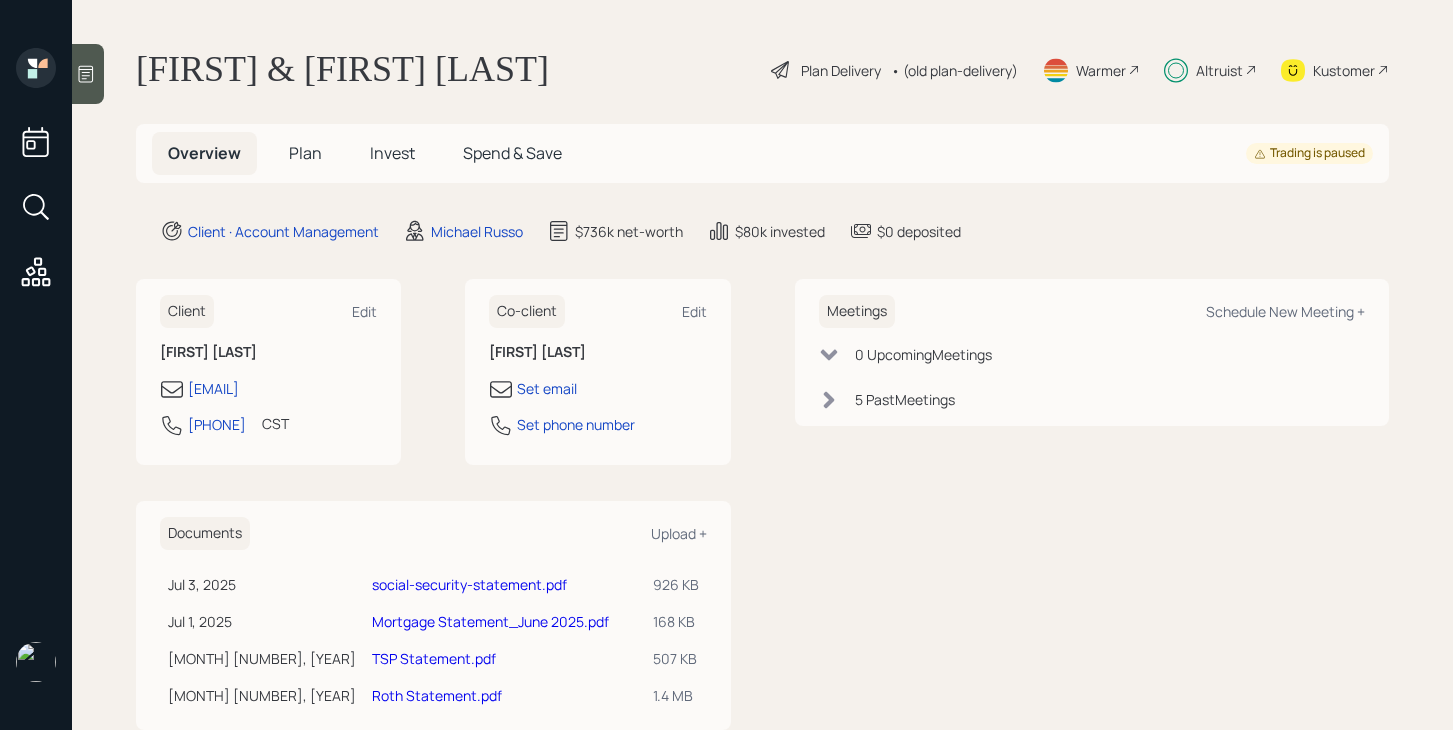 click on "Plan" at bounding box center (305, 153) 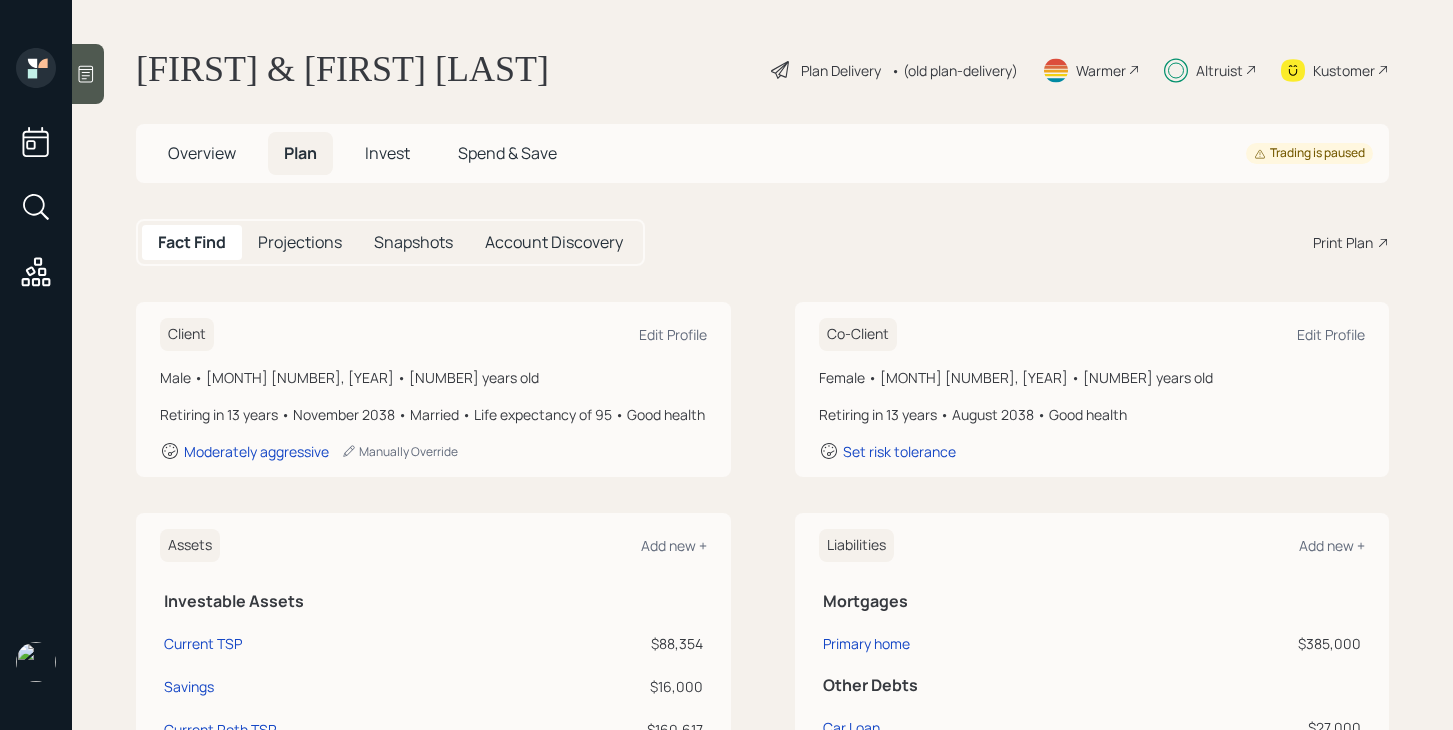 click on "Invest" at bounding box center [202, 153] 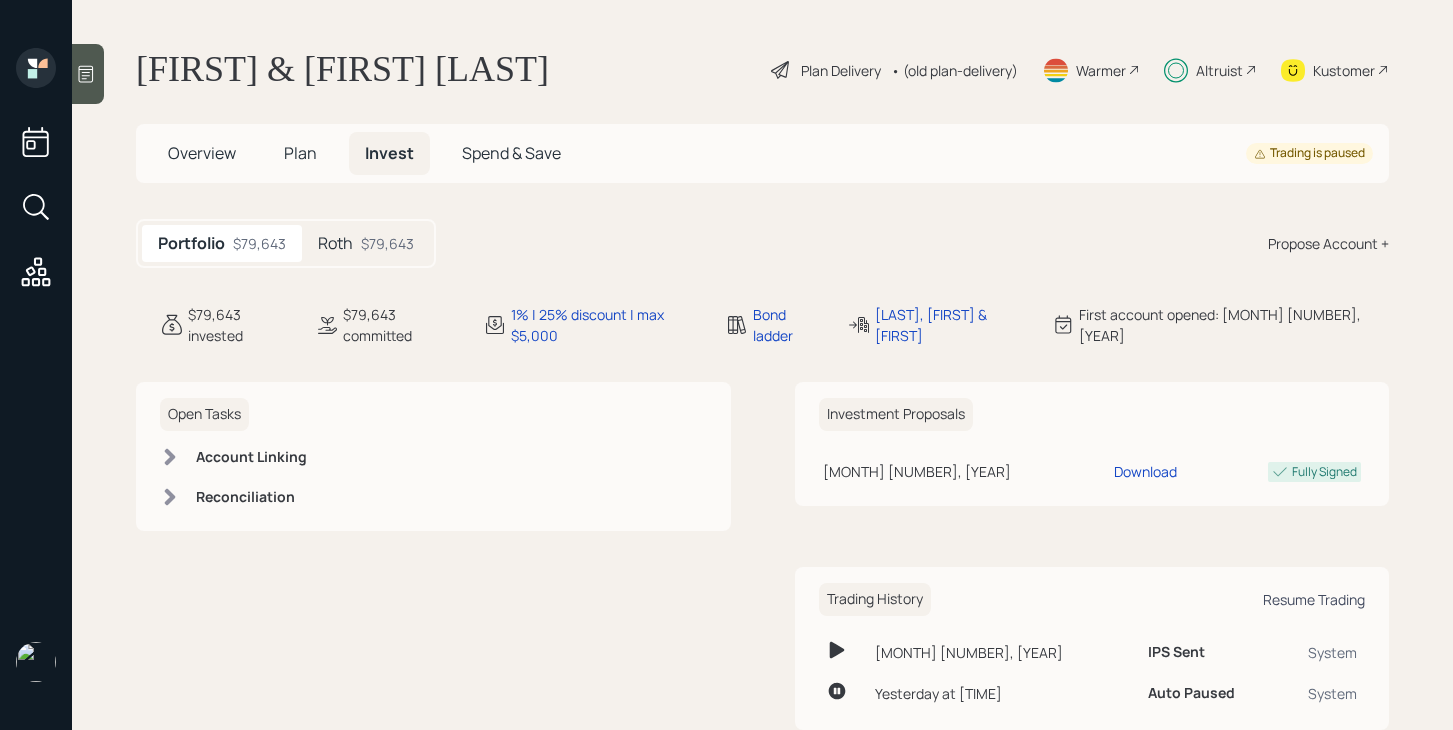 click on "Resume Trading" at bounding box center (1314, 599) 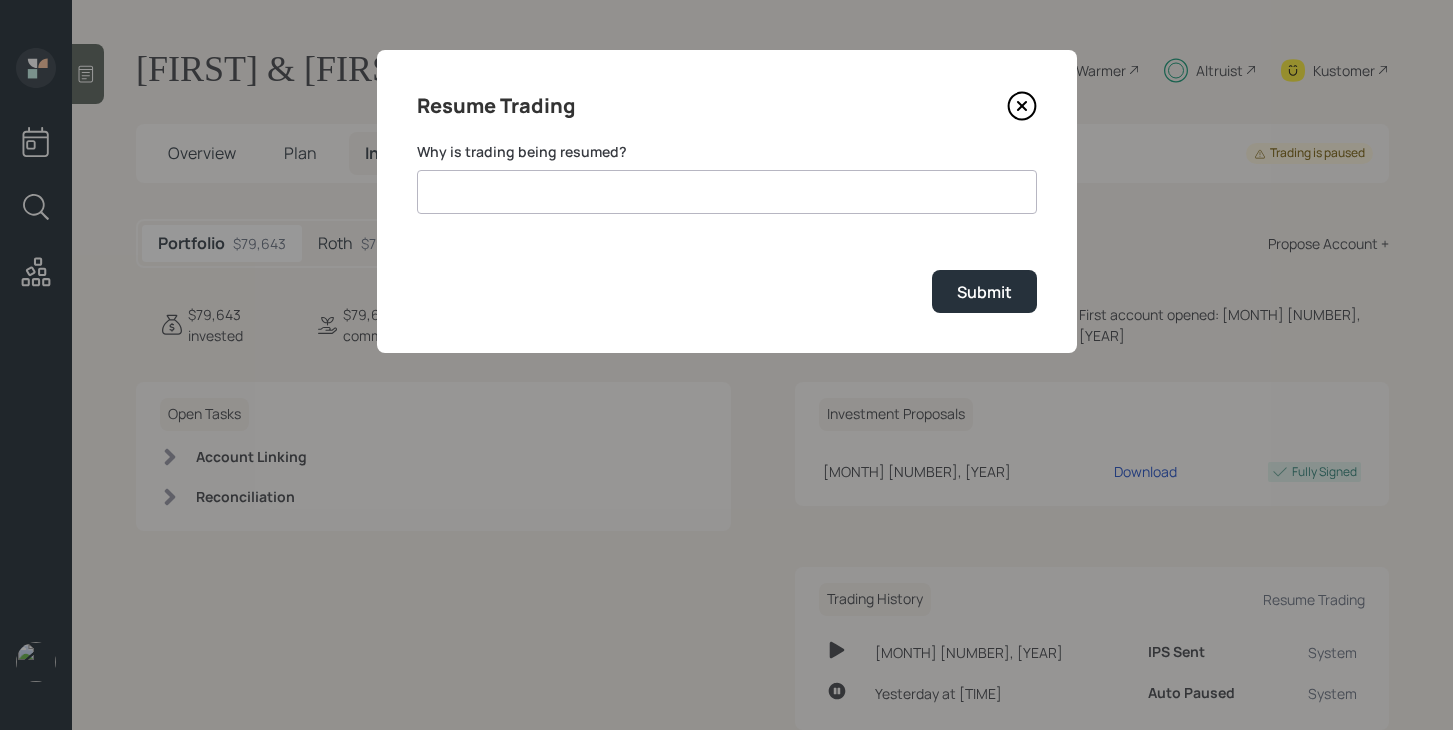 click at bounding box center (727, 192) 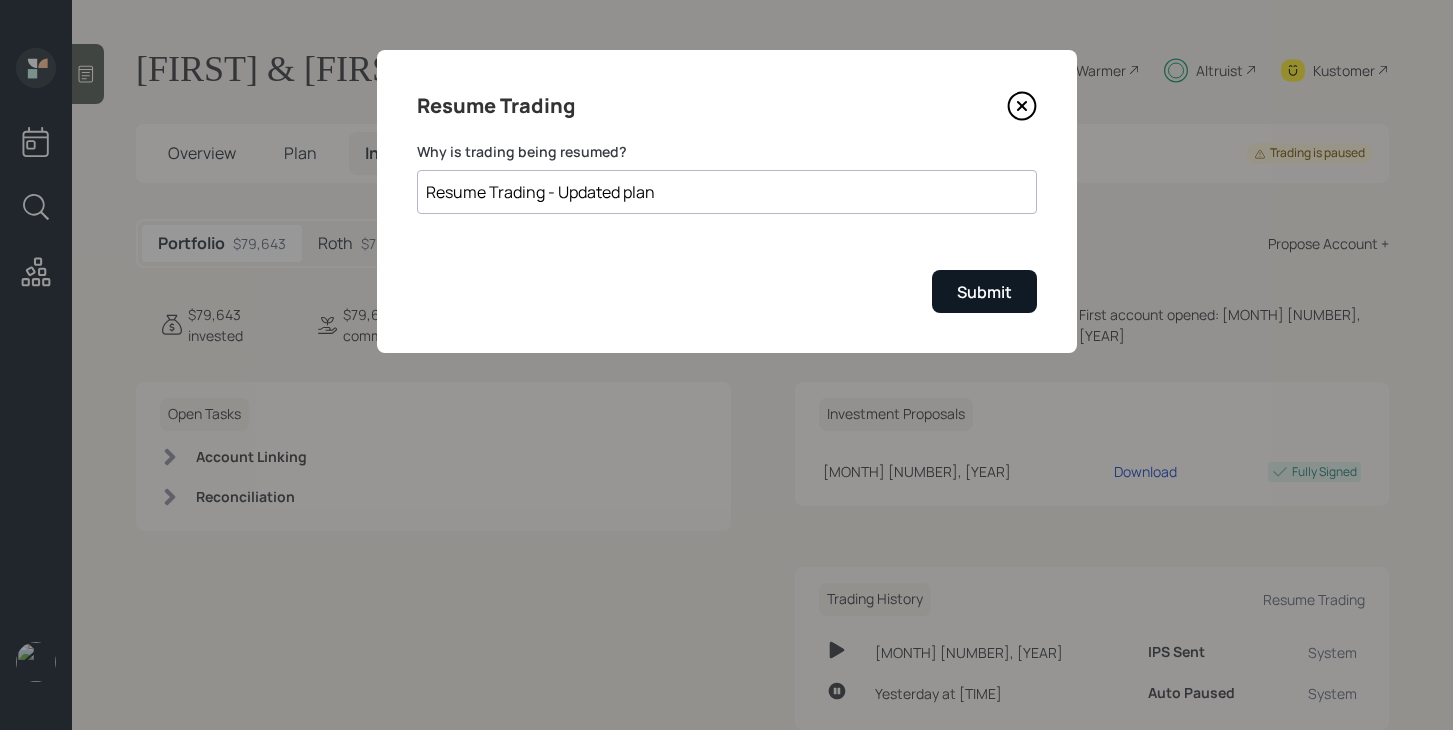 type on "Resume Trading - Updated plan" 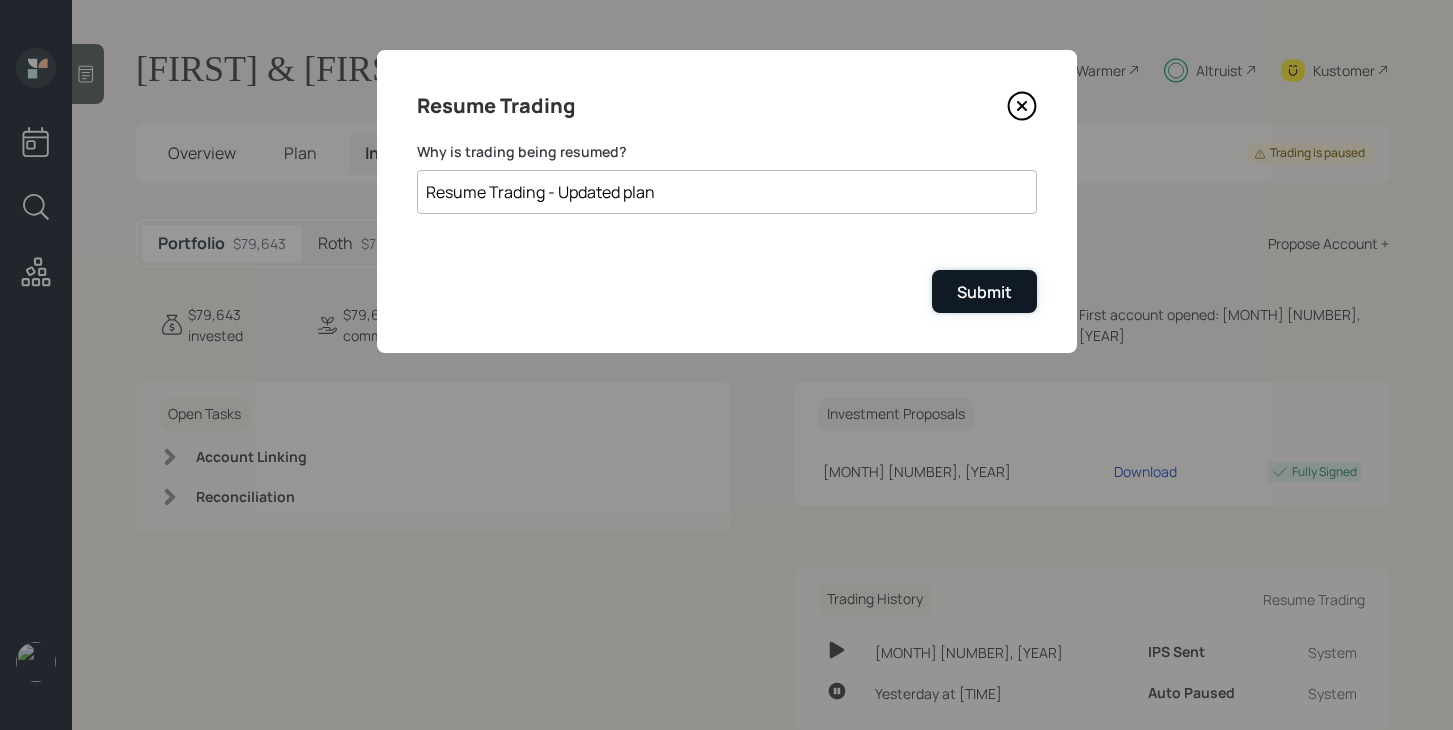 click on "Submit" at bounding box center [984, 291] 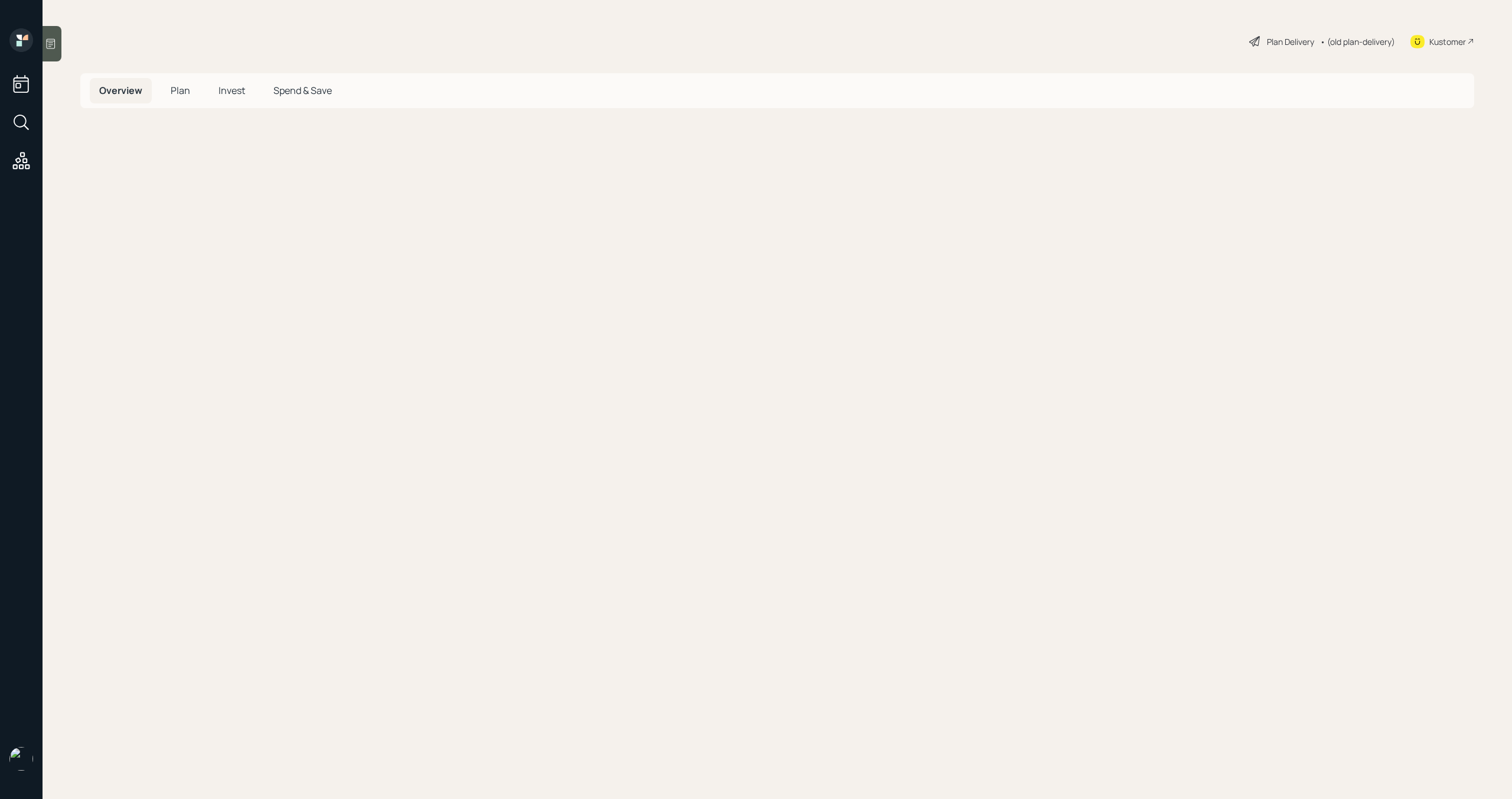 scroll, scrollTop: 0, scrollLeft: 0, axis: both 